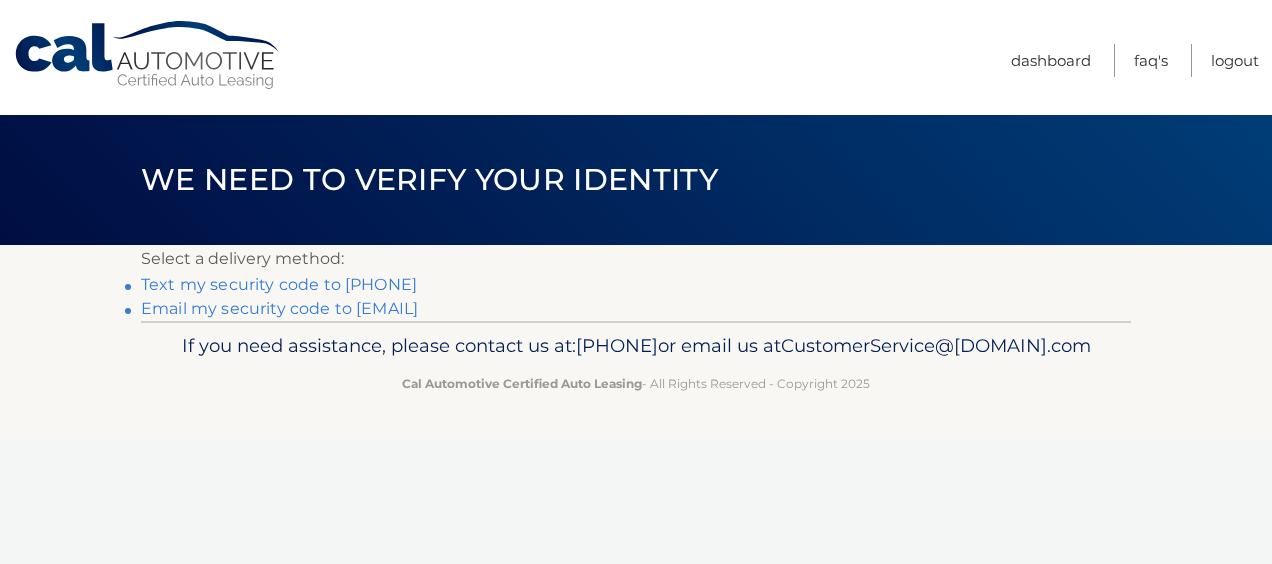 scroll, scrollTop: 0, scrollLeft: 0, axis: both 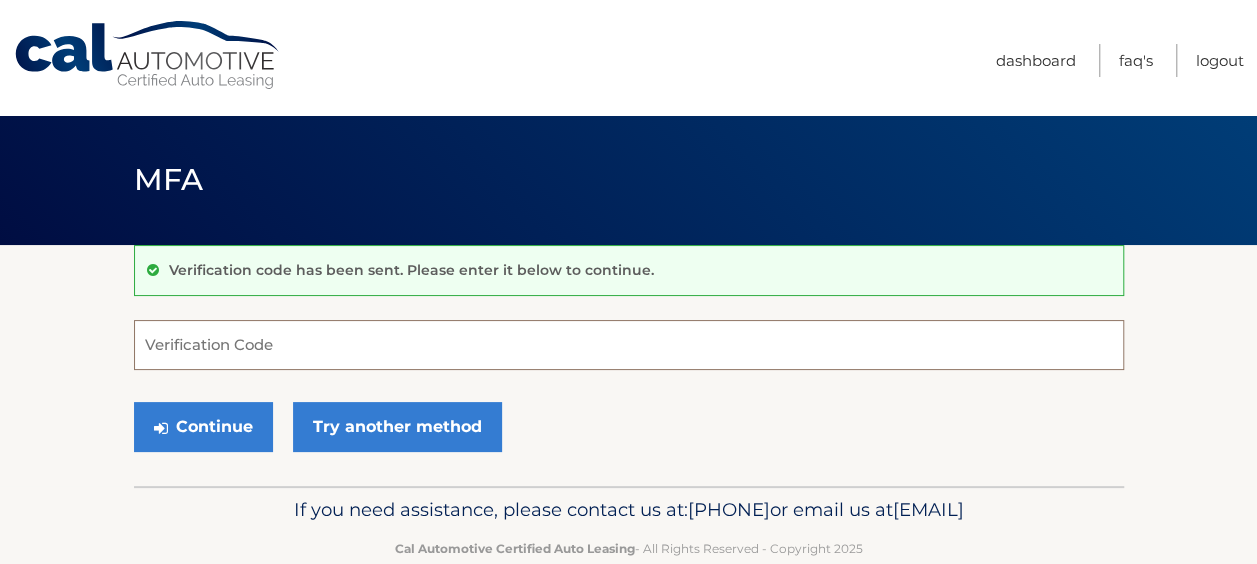 click on "Verification Code" at bounding box center [629, 345] 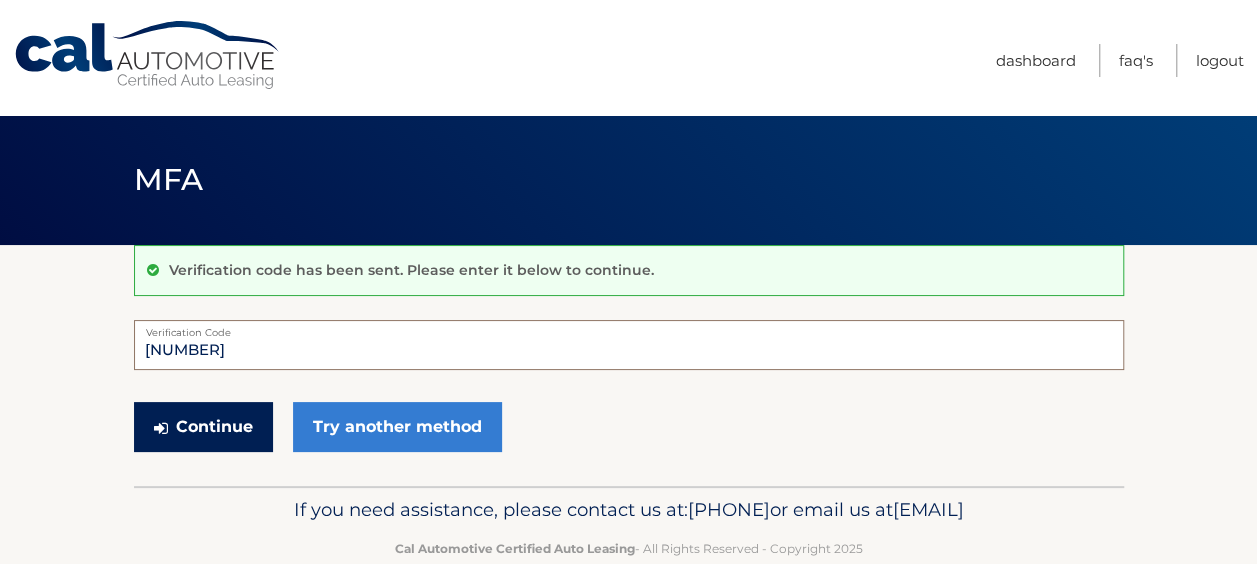 type on "983124" 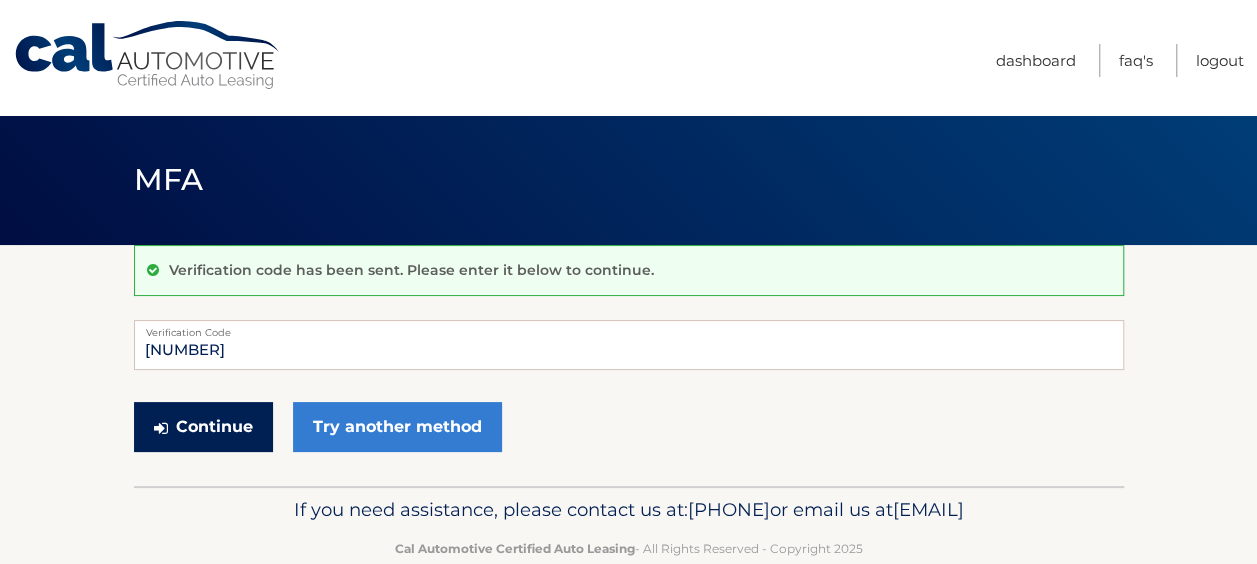 click on "Continue" at bounding box center (203, 427) 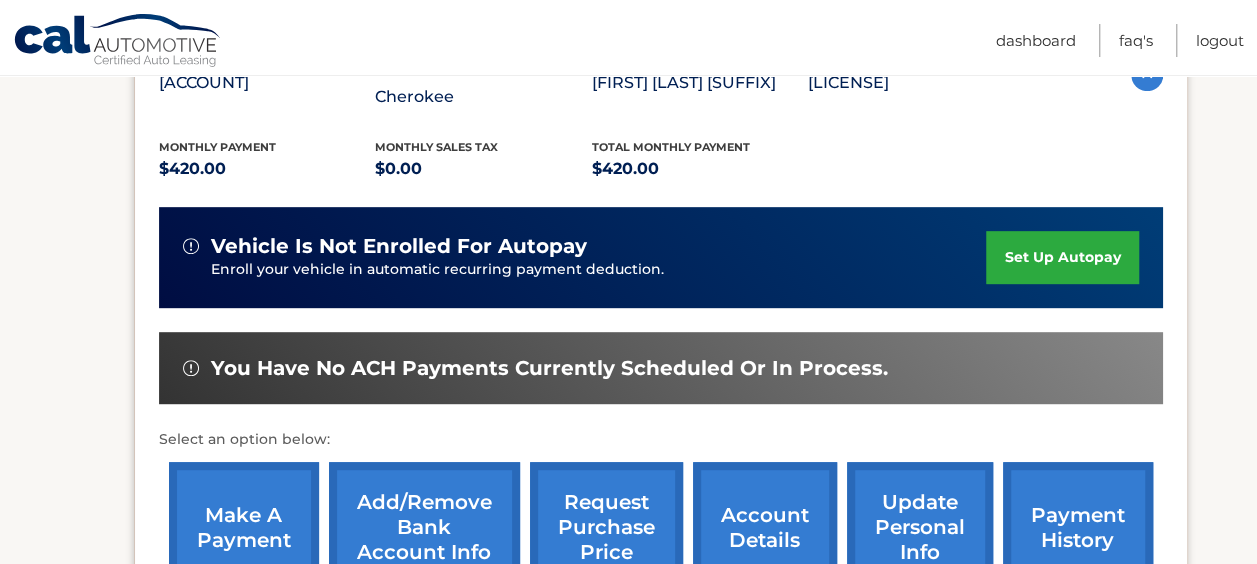 scroll, scrollTop: 500, scrollLeft: 0, axis: vertical 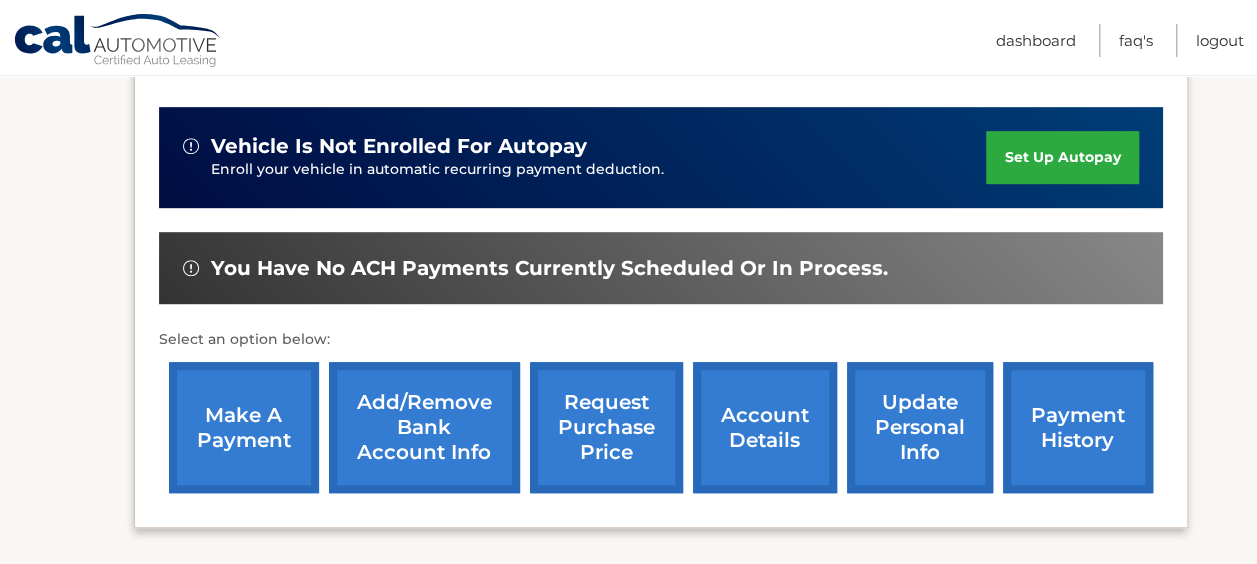 click on "payment history" at bounding box center (1078, 427) 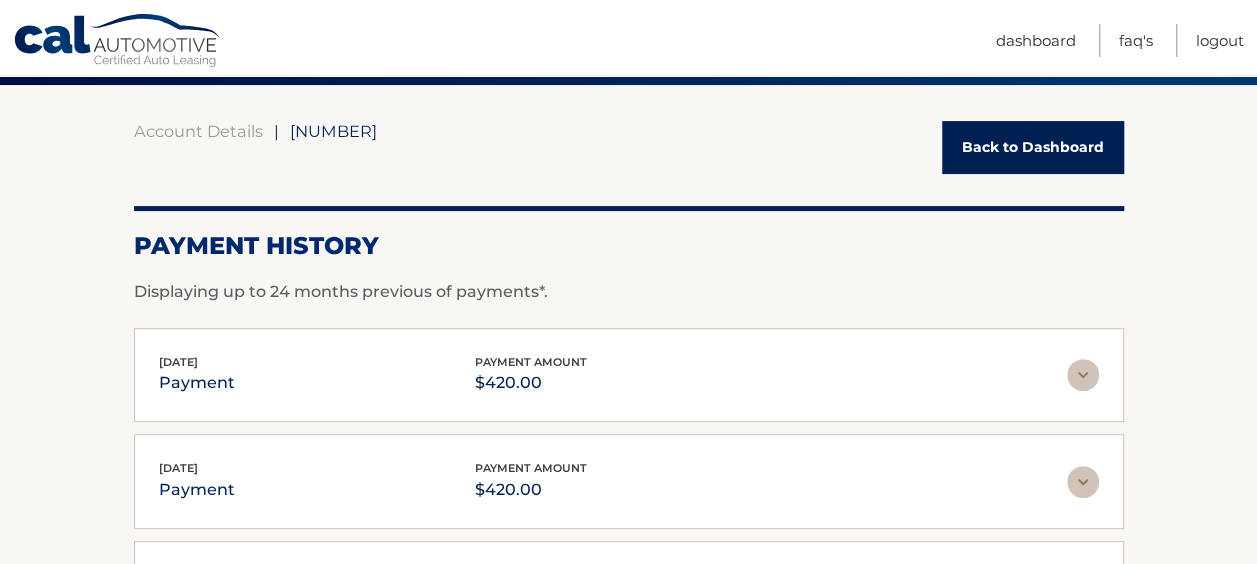 scroll, scrollTop: 200, scrollLeft: 0, axis: vertical 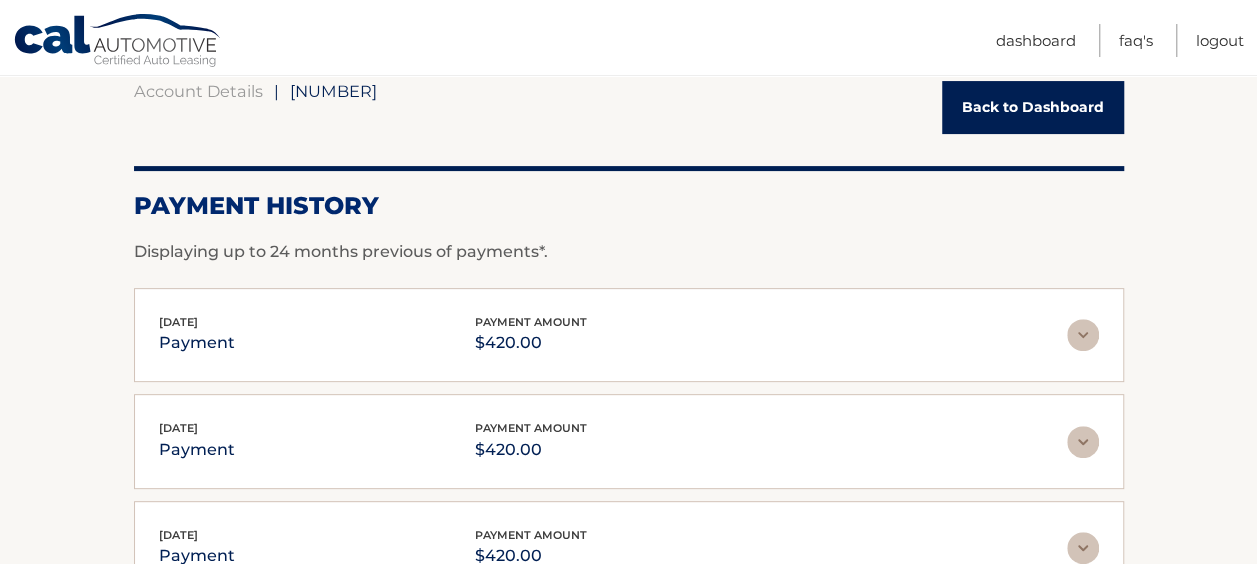 click on "Back to Dashboard" at bounding box center [1033, 107] 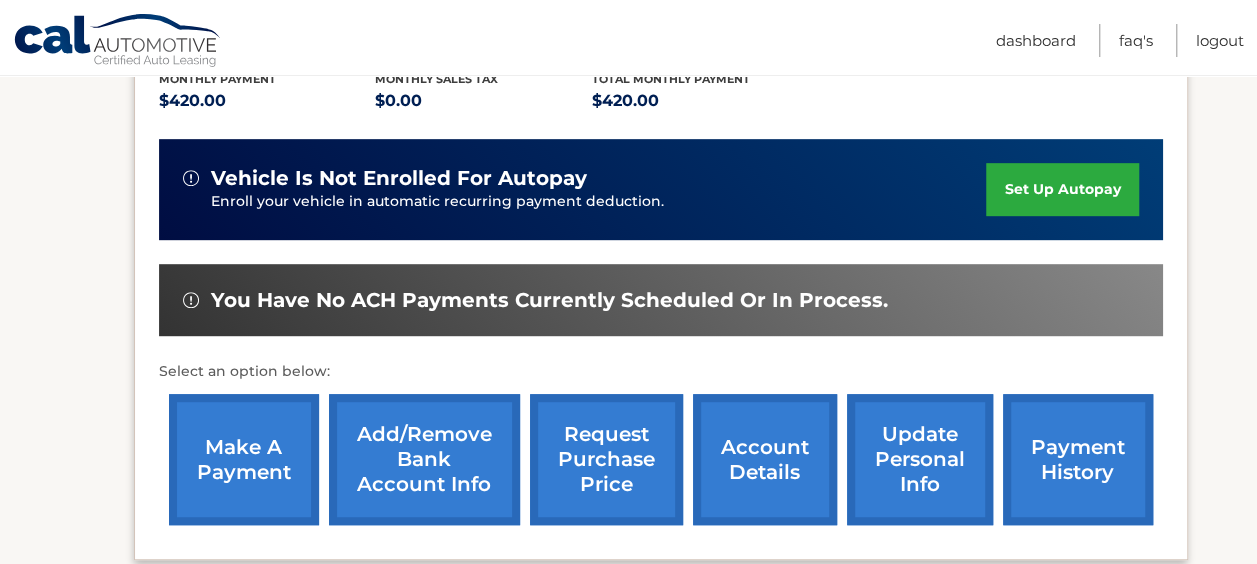 scroll, scrollTop: 500, scrollLeft: 0, axis: vertical 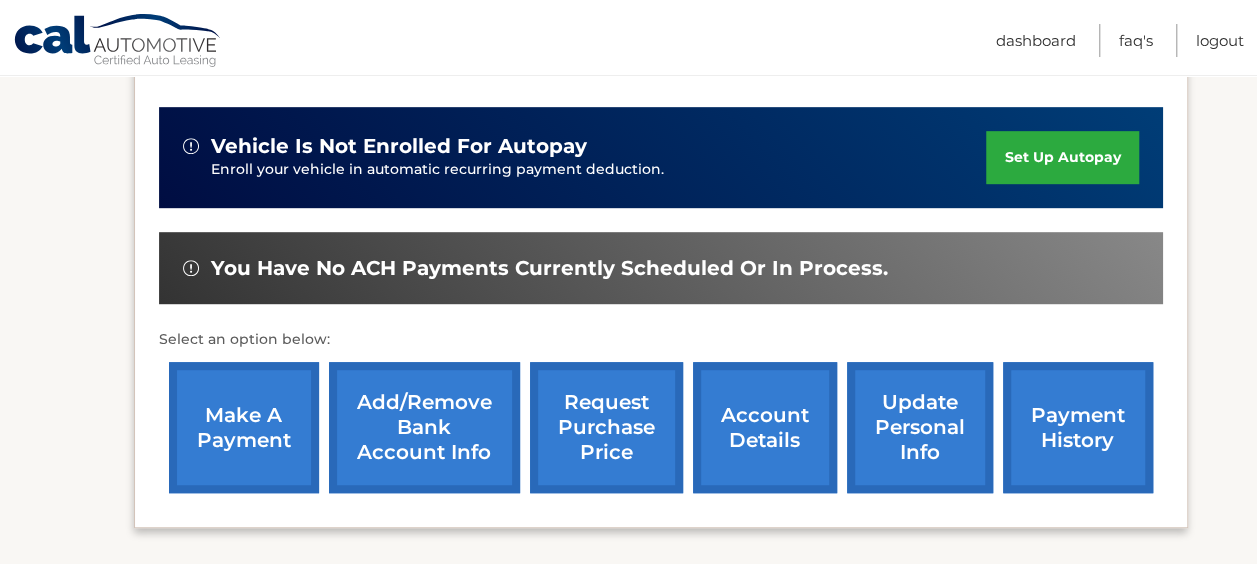 click on "make a payment" at bounding box center [244, 427] 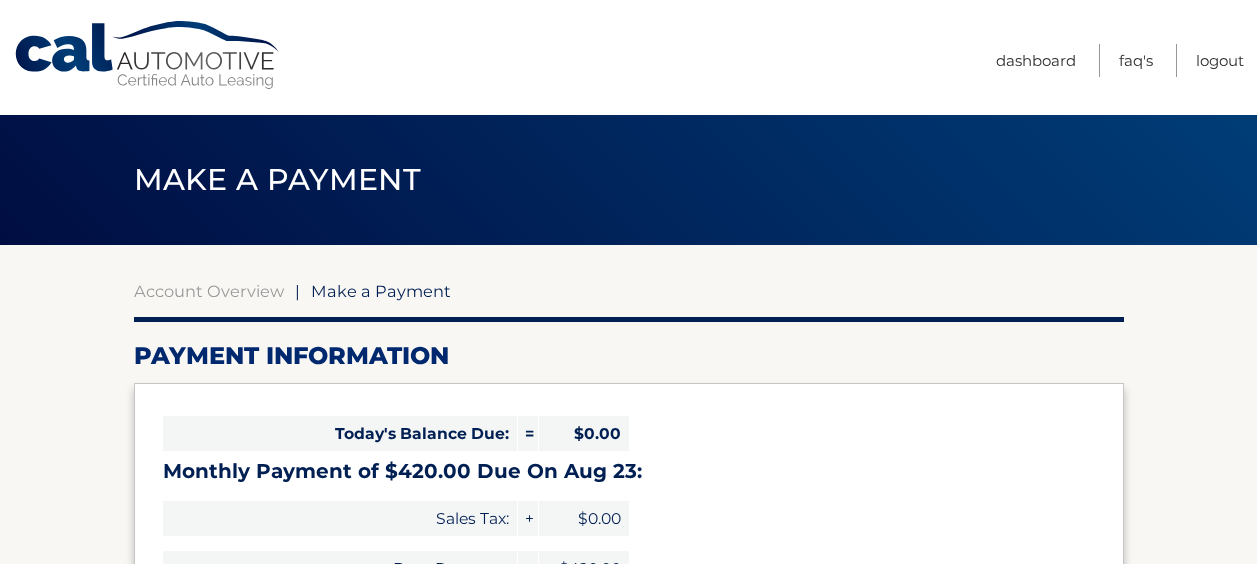 scroll, scrollTop: 0, scrollLeft: 0, axis: both 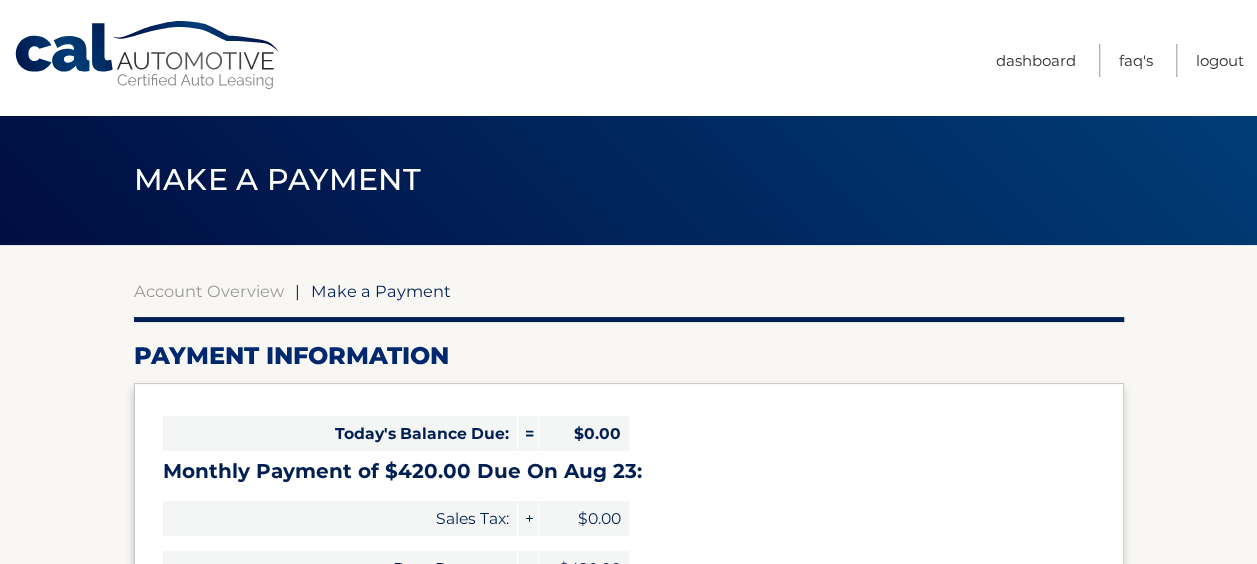 select on "ZWRmZTNkNTctYmRkMi00MTA0LThiNjAtNzFjMDJmODc3ZGE5" 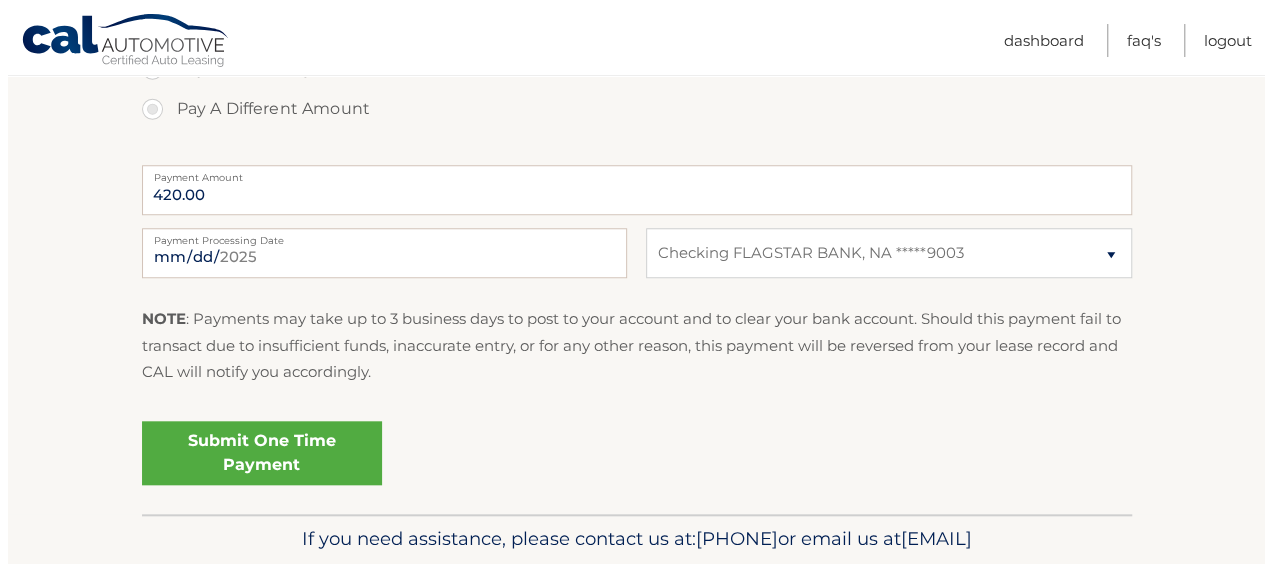 scroll, scrollTop: 800, scrollLeft: 0, axis: vertical 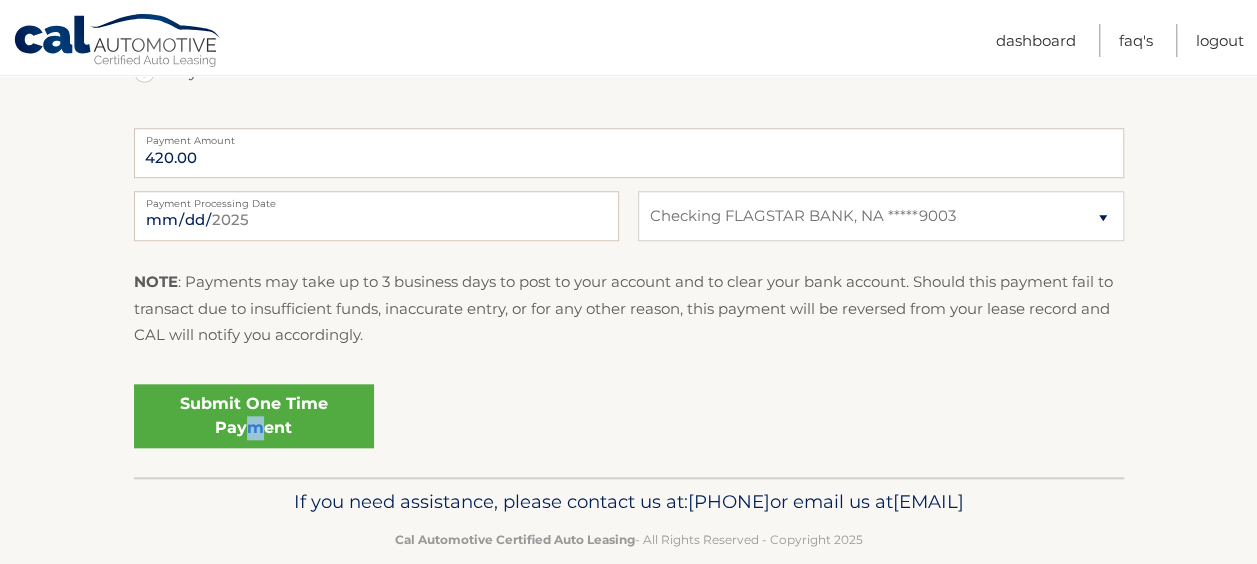 click on "Submit One Time Payment" at bounding box center (254, 416) 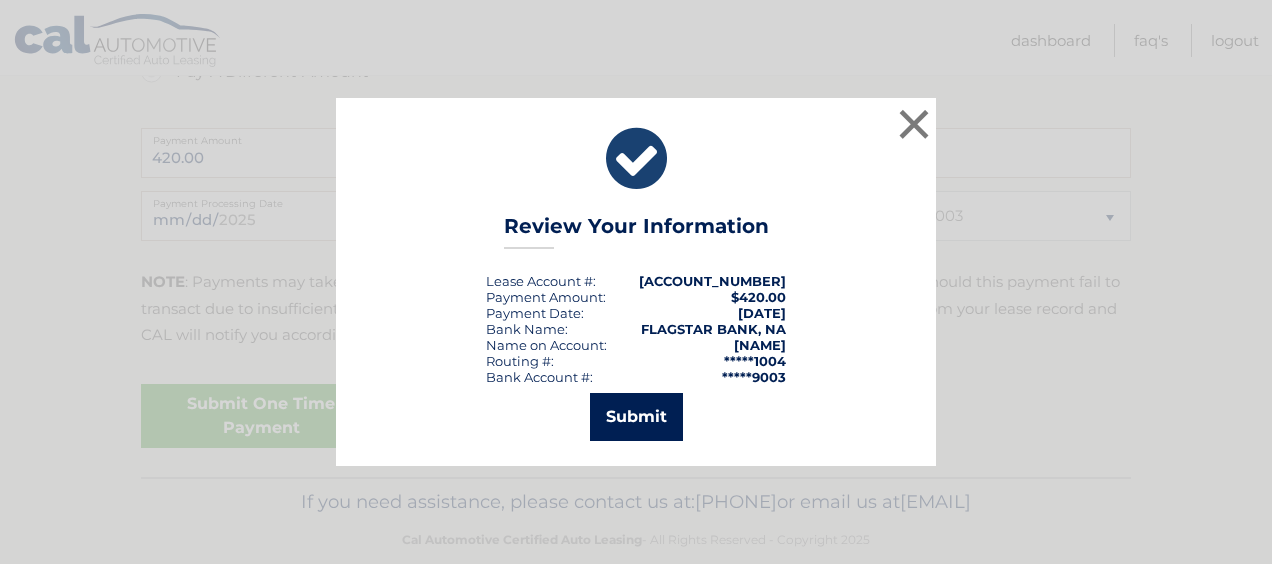 click on "Submit" at bounding box center [636, 417] 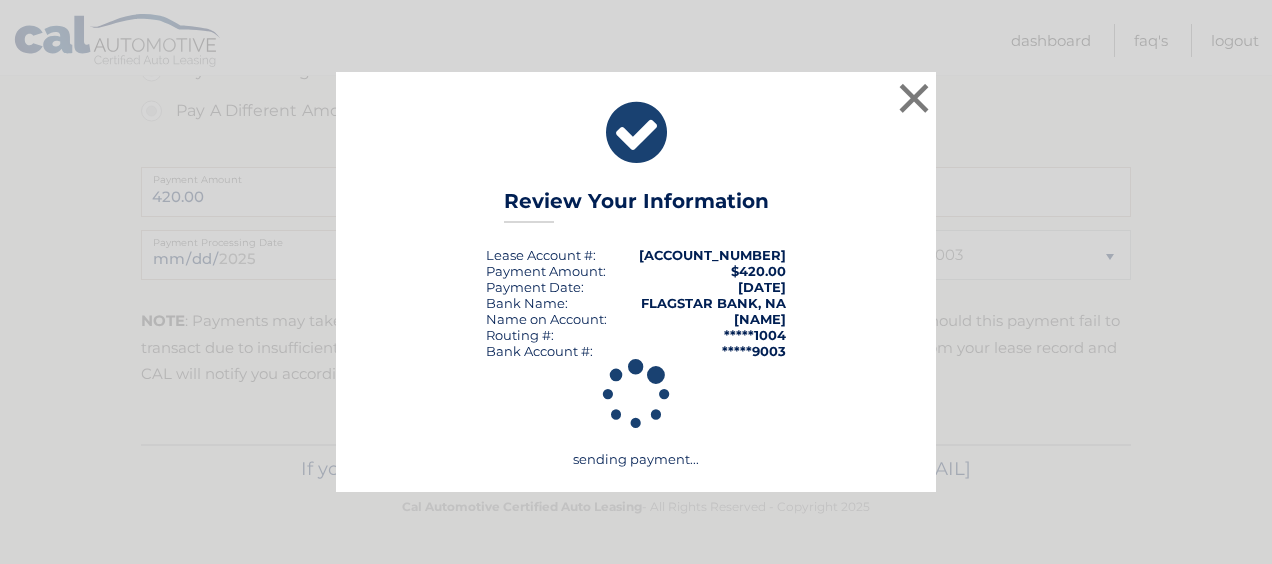 scroll, scrollTop: 792, scrollLeft: 0, axis: vertical 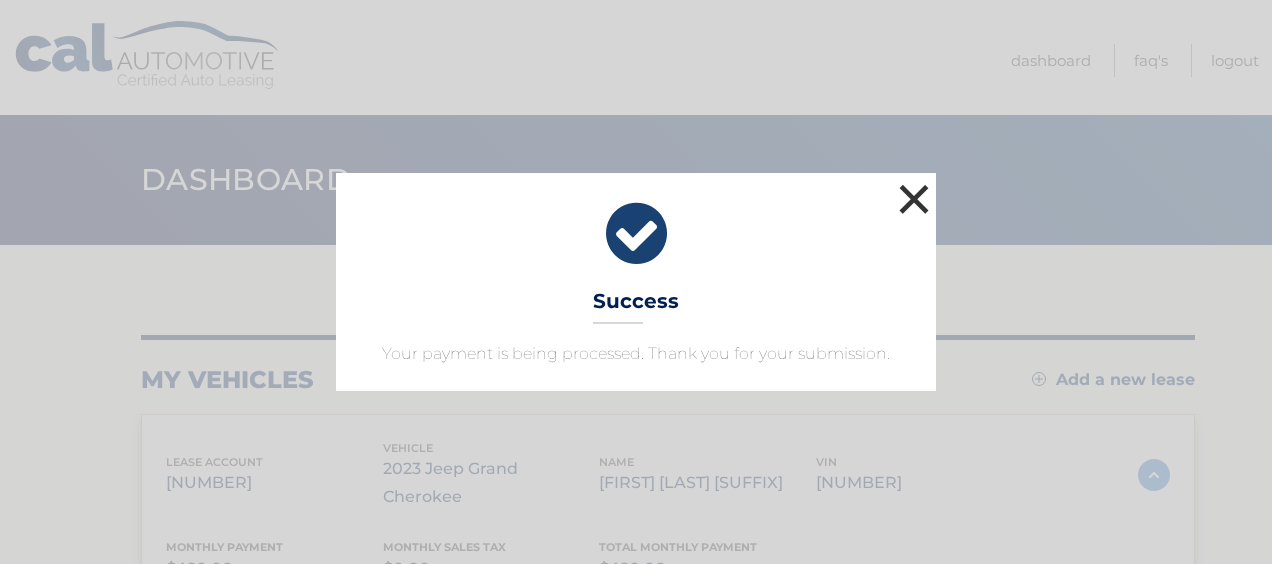 click on "×" at bounding box center [914, 199] 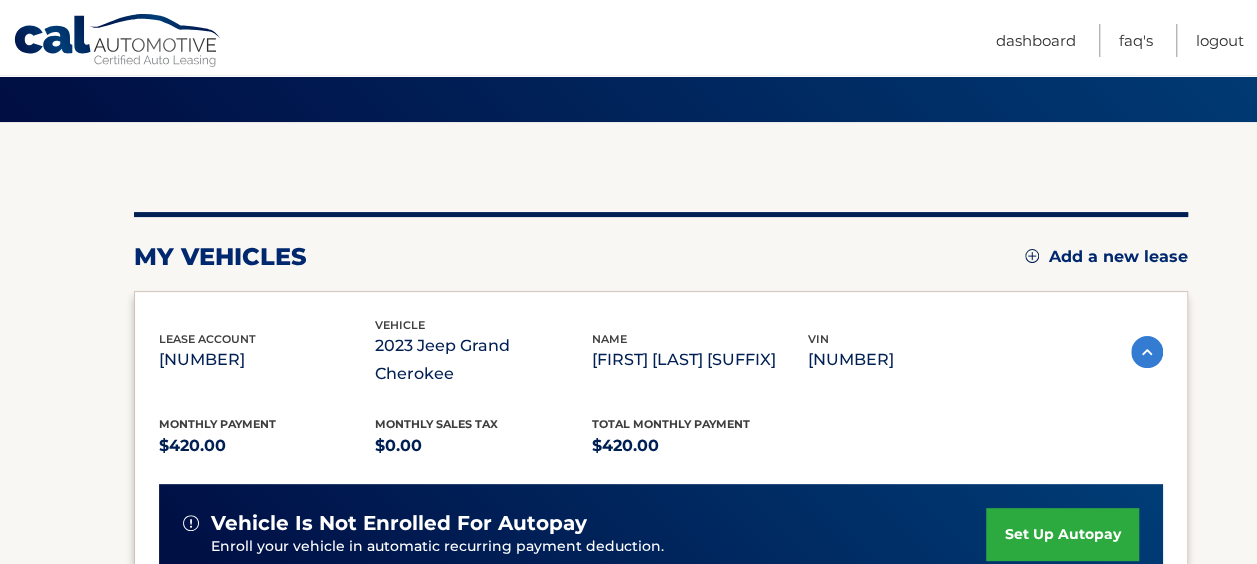 scroll, scrollTop: 0, scrollLeft: 0, axis: both 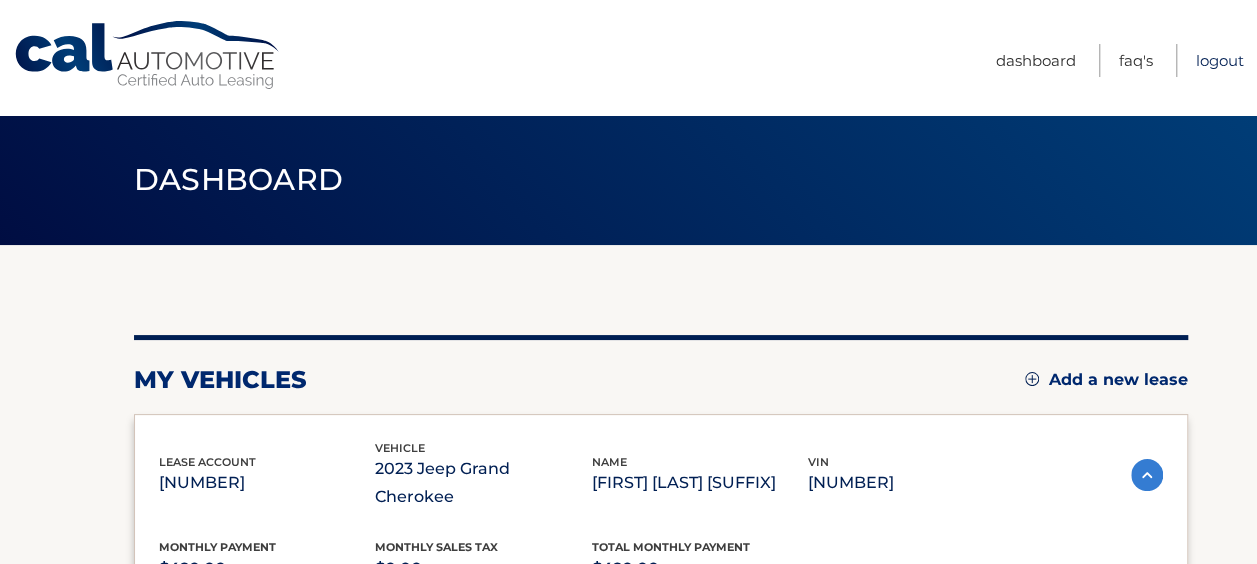 click on "Logout" at bounding box center [1220, 60] 